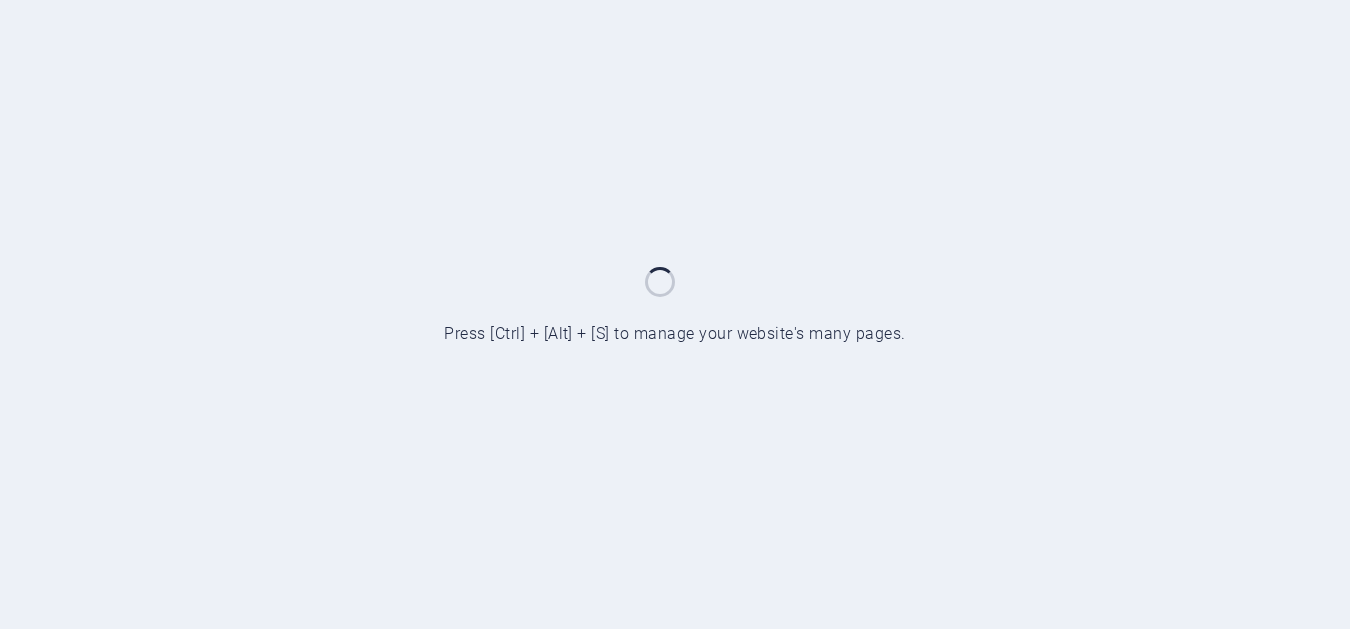 scroll, scrollTop: 0, scrollLeft: 0, axis: both 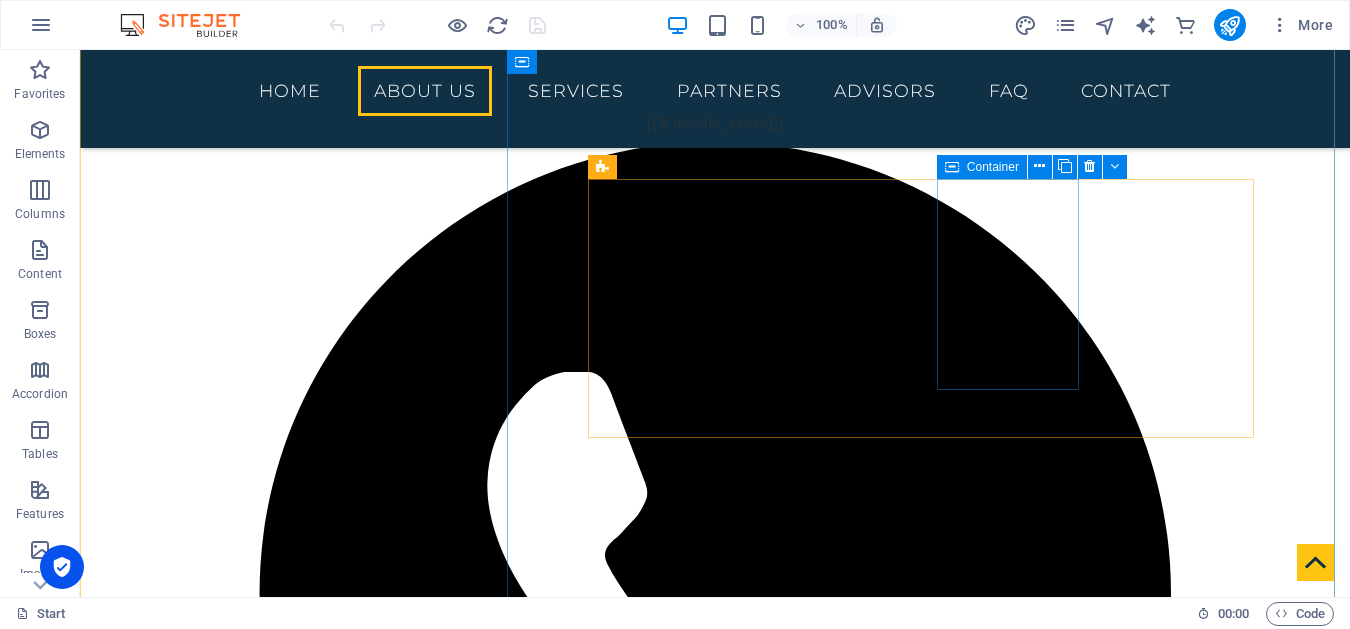 click on "5 consultants" at bounding box center (715, 5225) 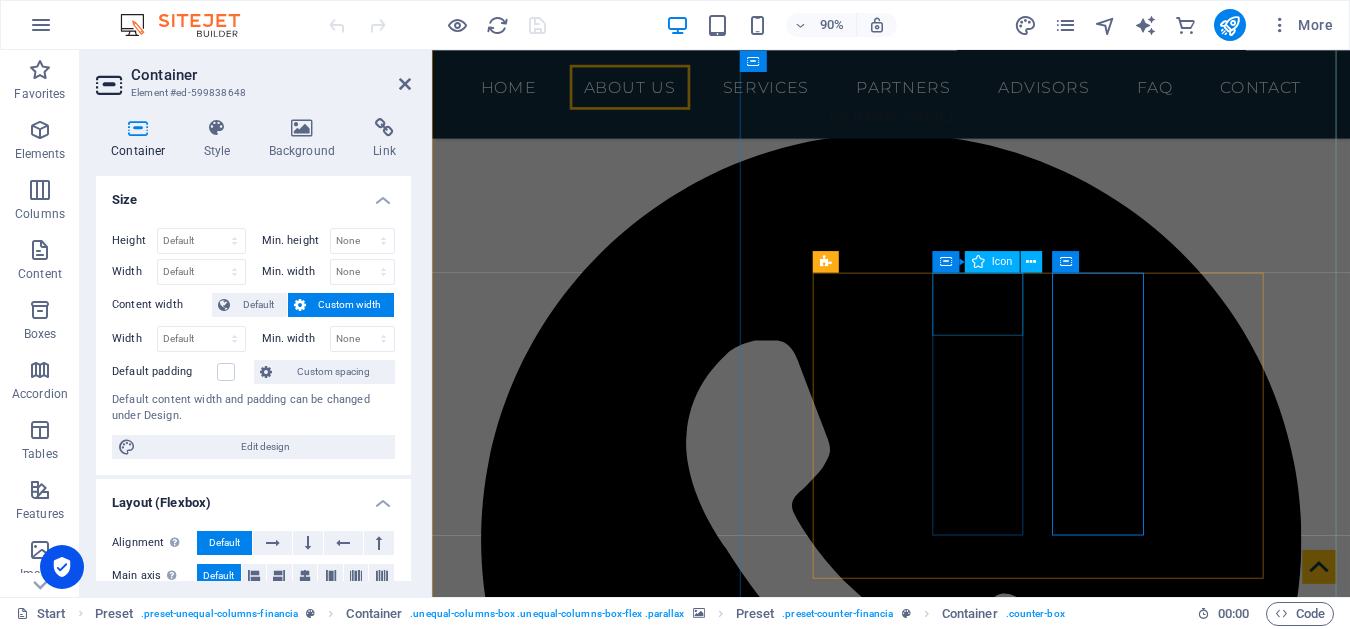 scroll, scrollTop: 1837, scrollLeft: 0, axis: vertical 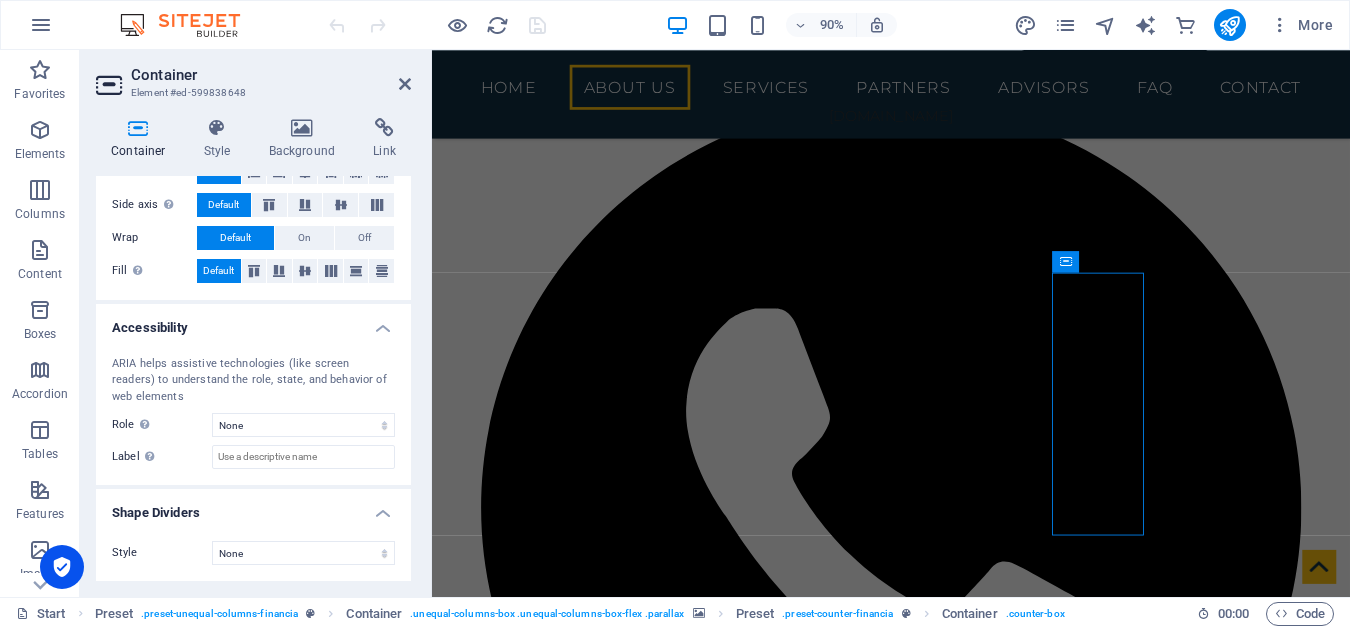 click at bounding box center (942, 4649) 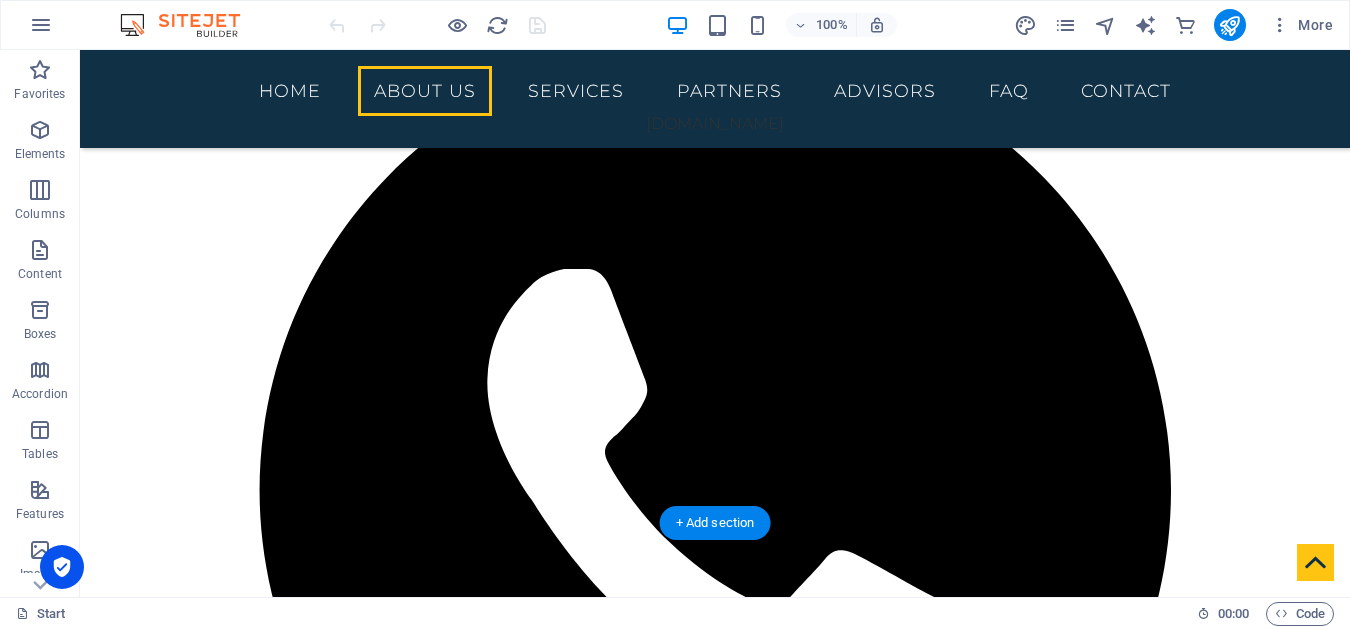 scroll, scrollTop: 1702, scrollLeft: 0, axis: vertical 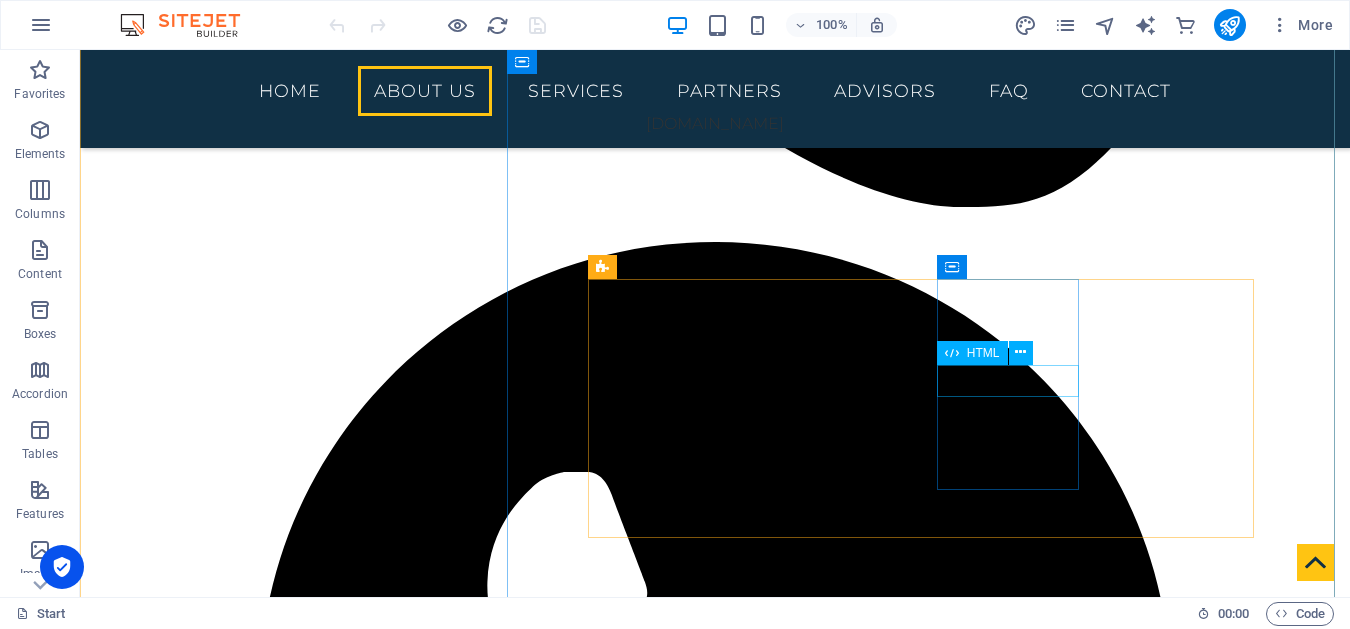 click on "5" at bounding box center (715, 5355) 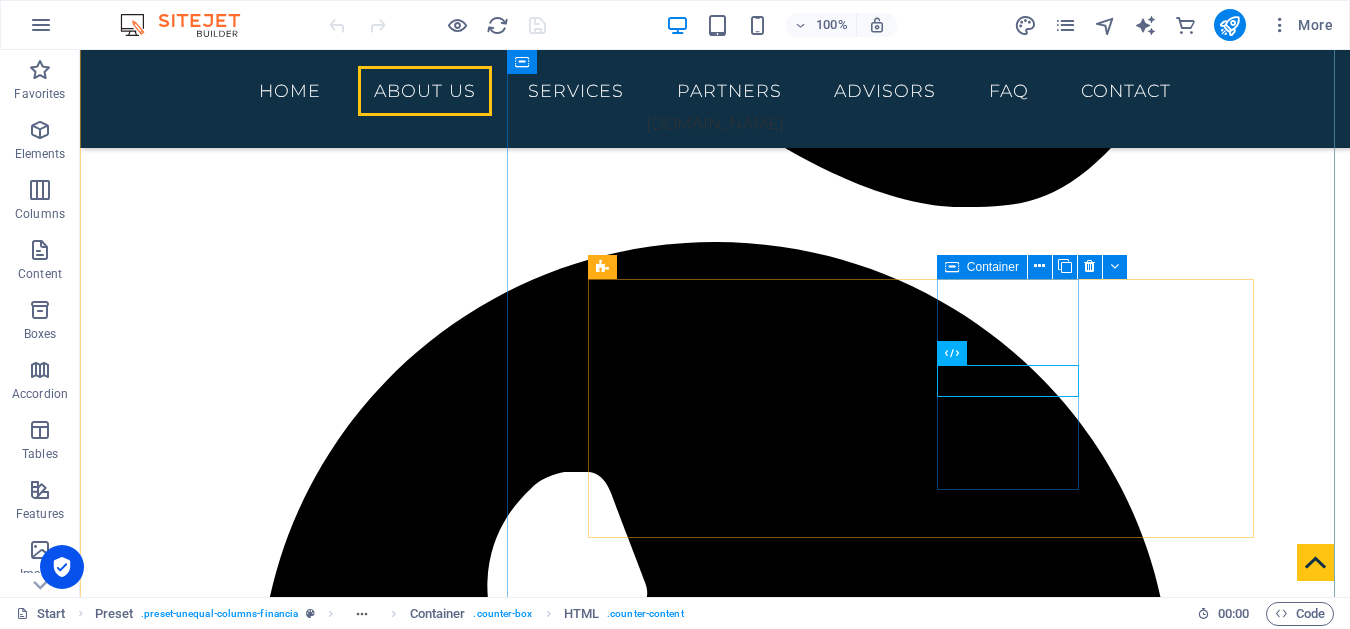 click on "5 consultants" at bounding box center [715, 5325] 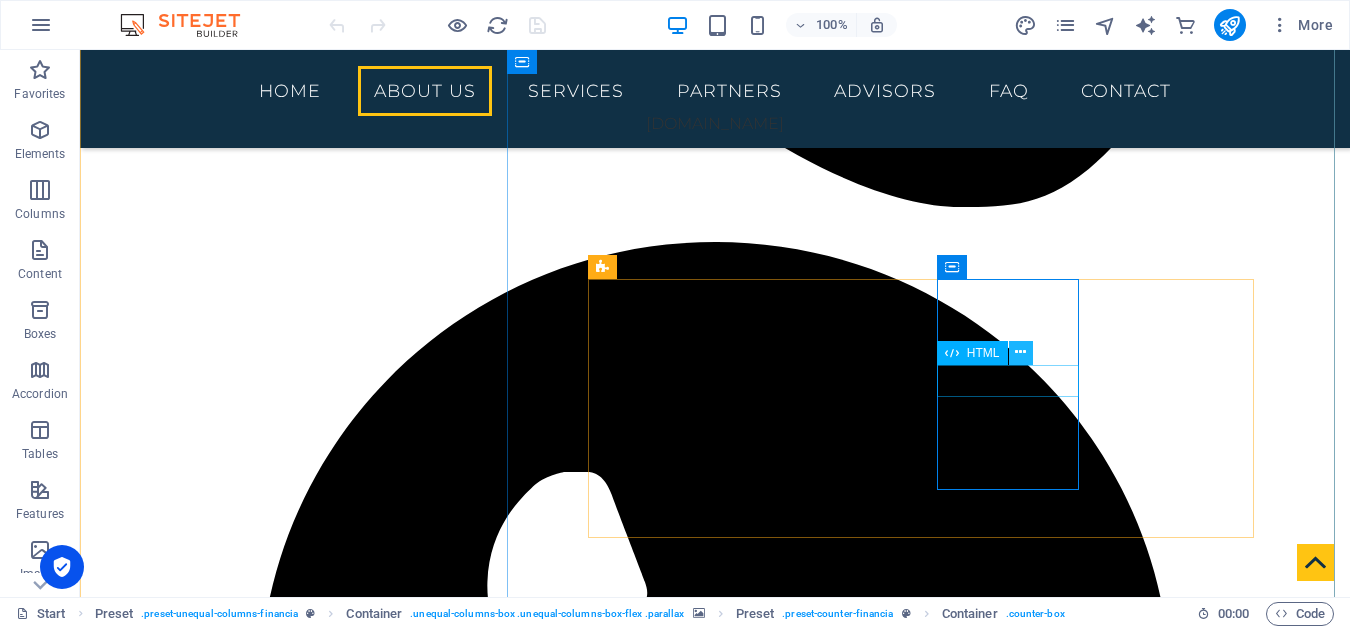 click at bounding box center [1020, 352] 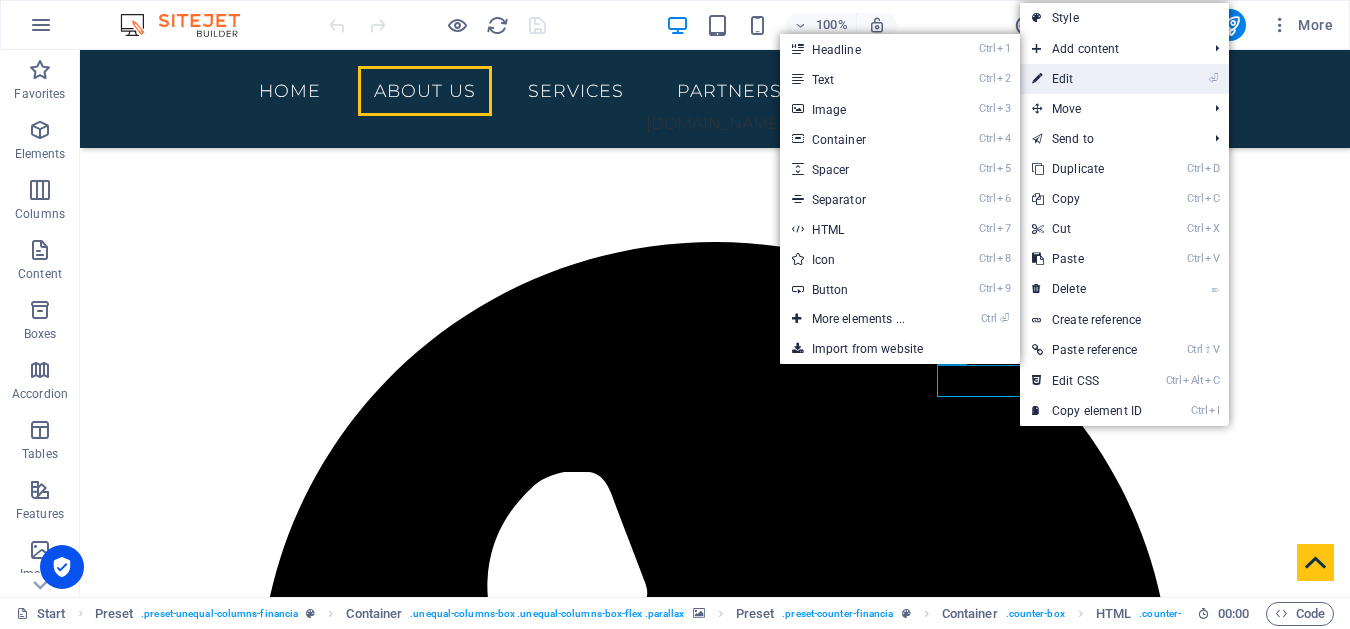 click on "⏎  Edit" at bounding box center (1087, 79) 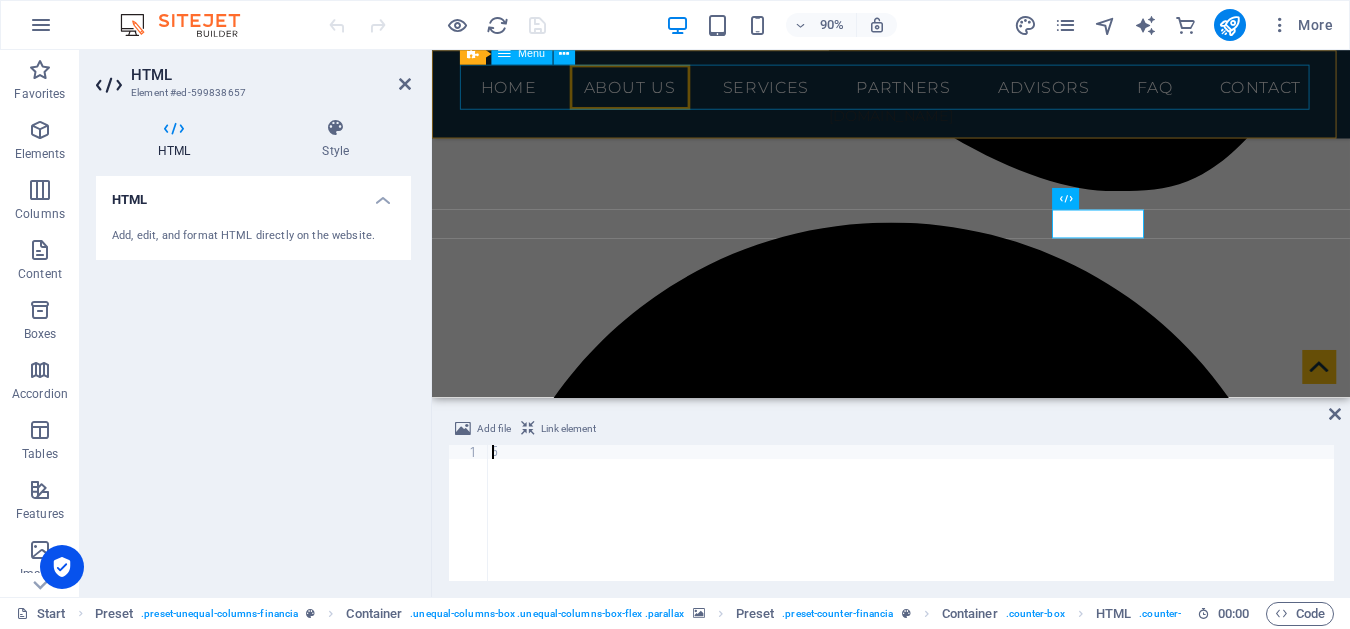 scroll, scrollTop: 1993, scrollLeft: 0, axis: vertical 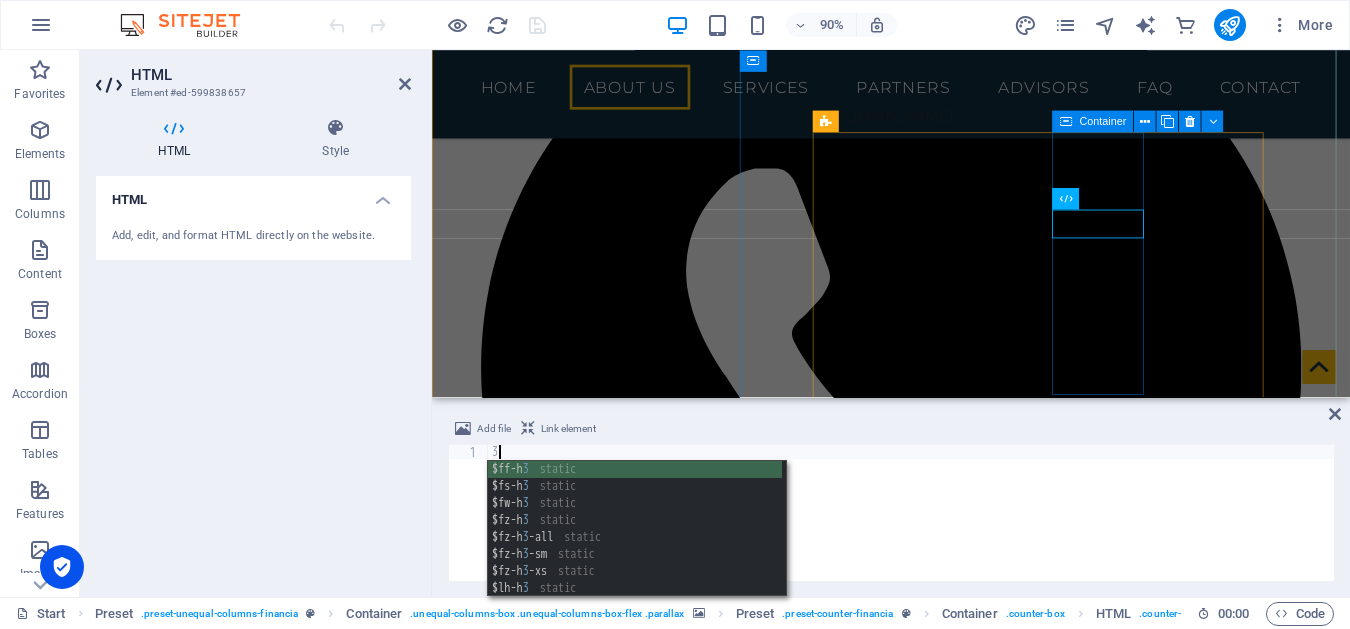 type on "3" 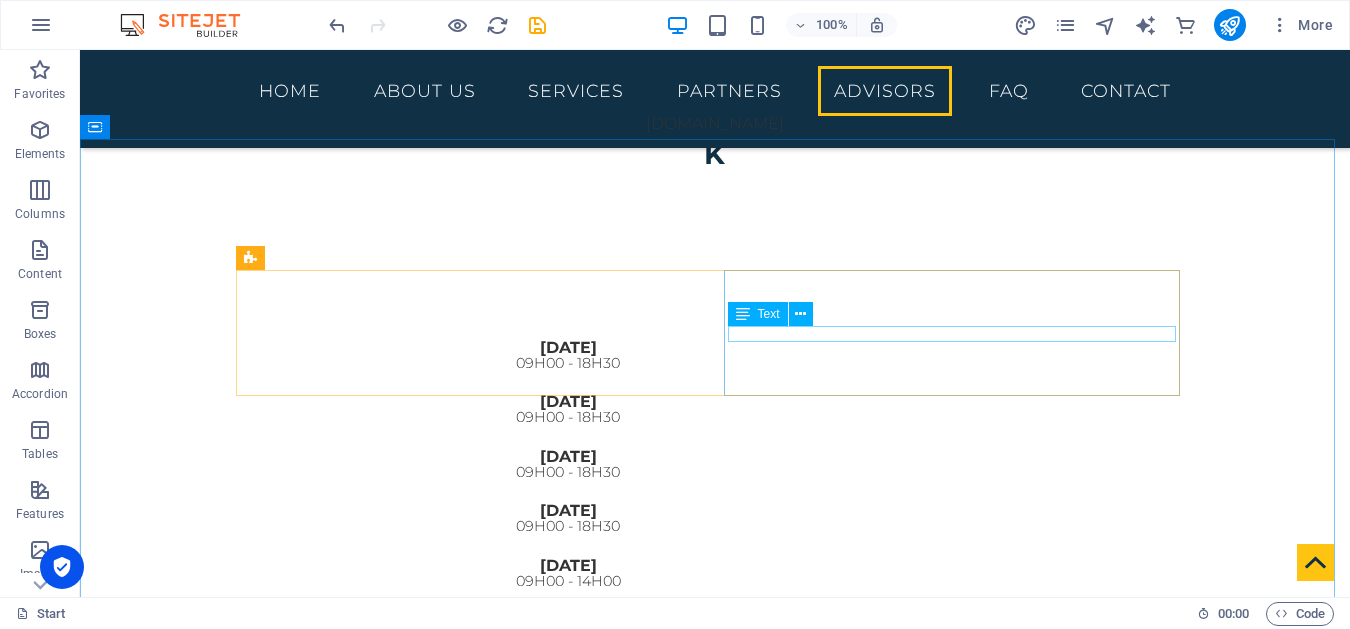 scroll, scrollTop: 3958, scrollLeft: 0, axis: vertical 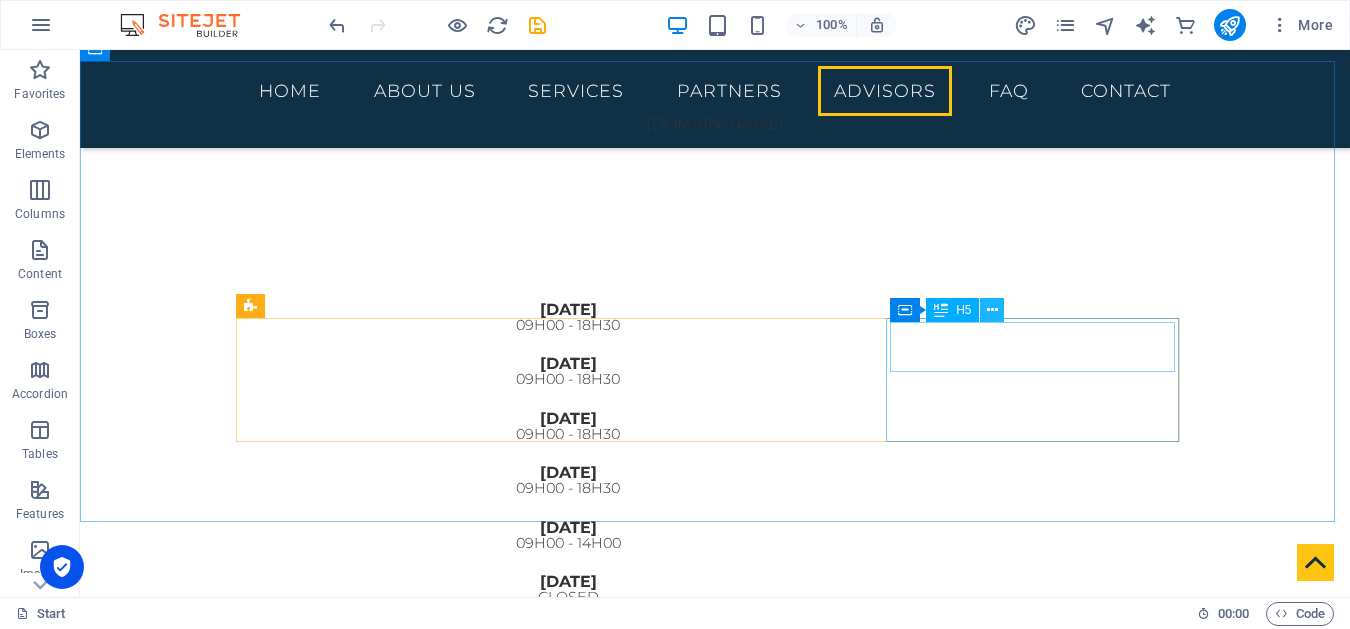 click at bounding box center (992, 310) 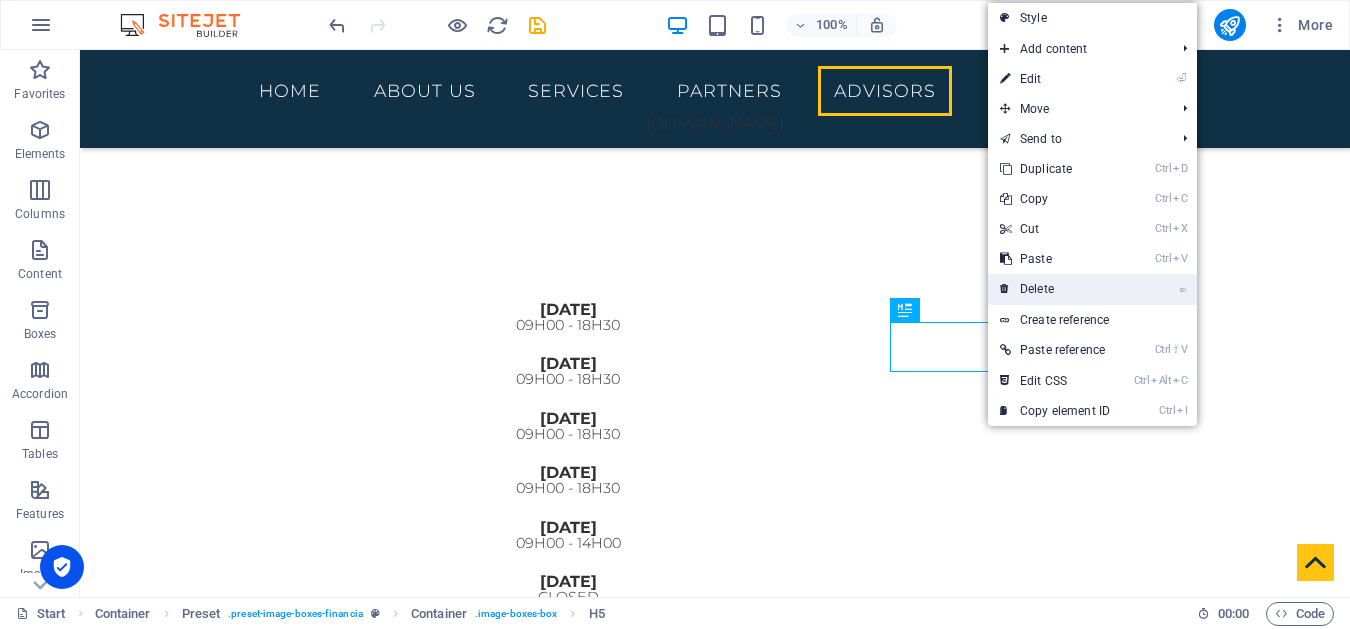 click on "⌦  Delete" at bounding box center (1055, 289) 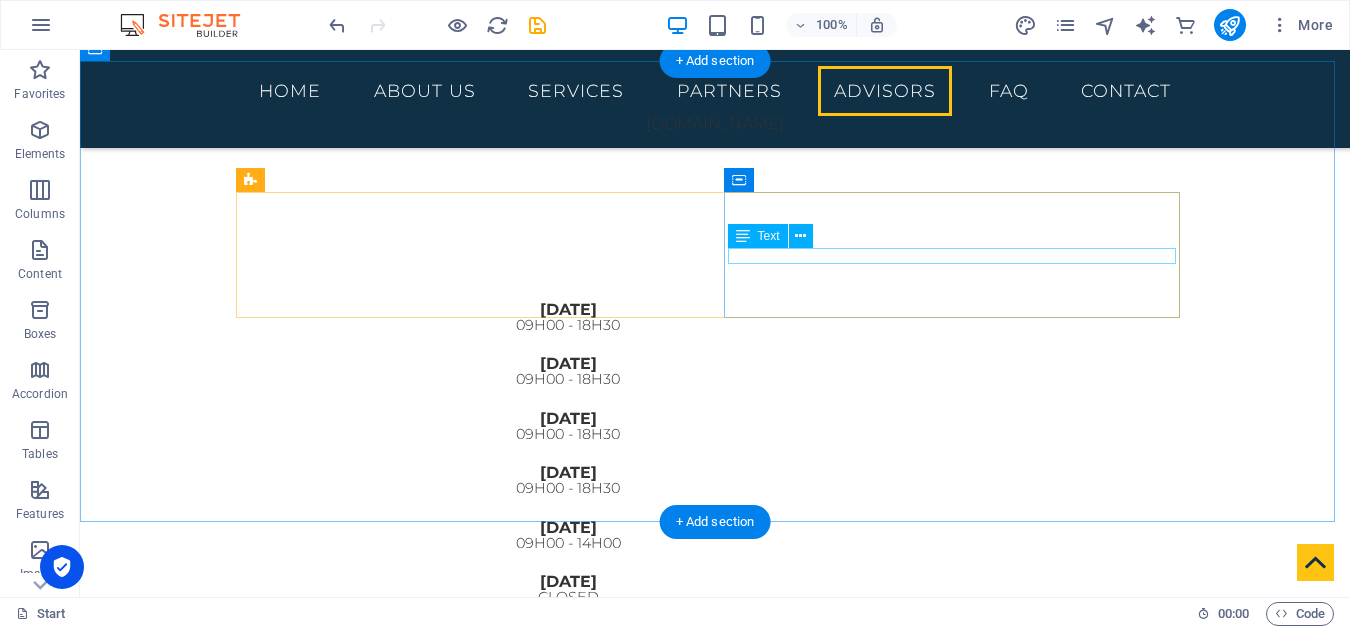 scroll, scrollTop: 3858, scrollLeft: 0, axis: vertical 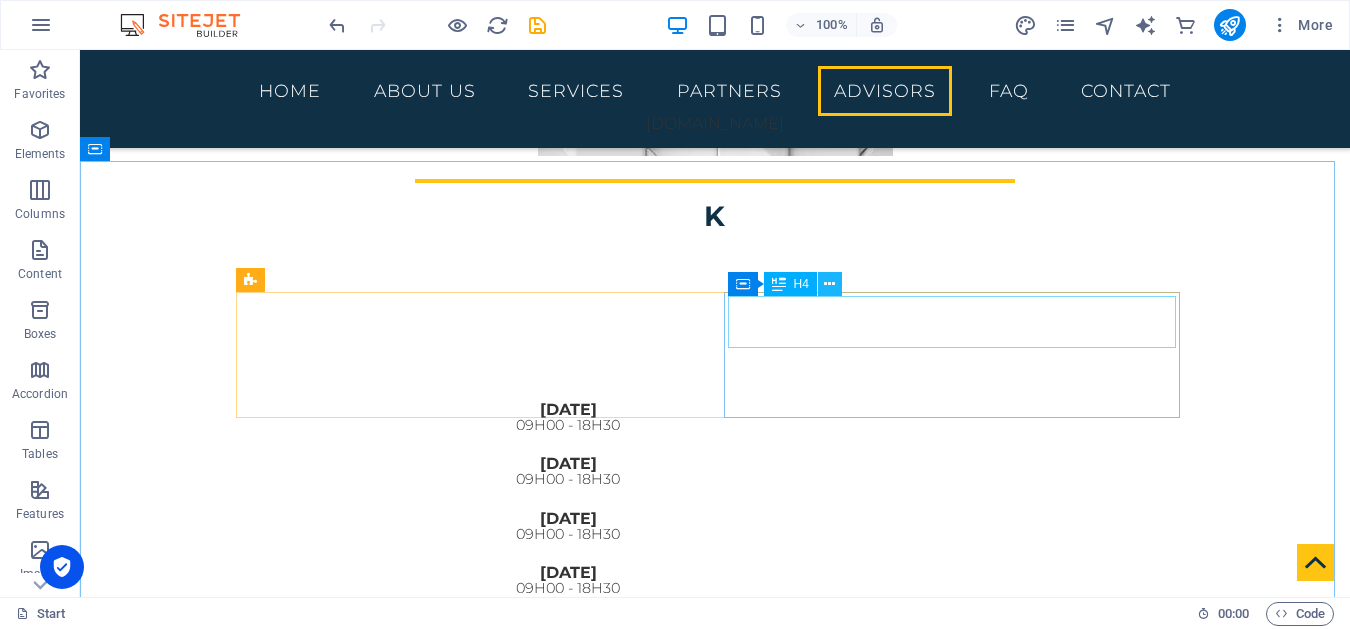 click at bounding box center [829, 284] 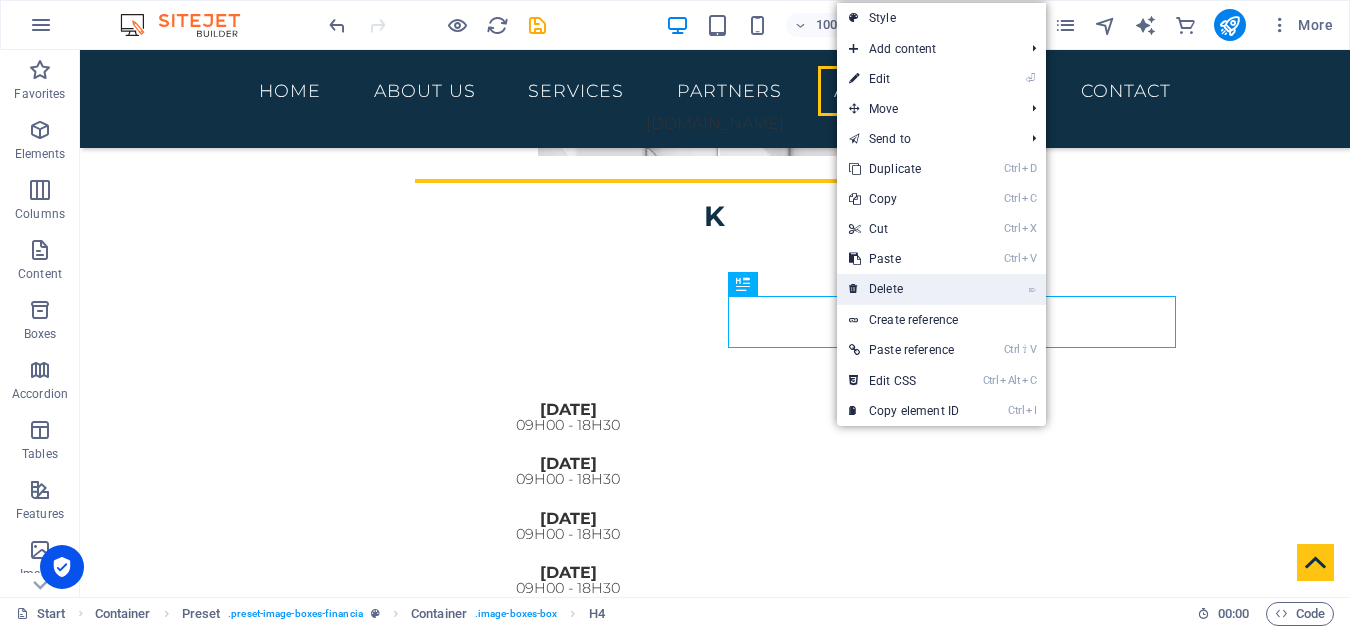 click on "⌦  Delete" at bounding box center (904, 289) 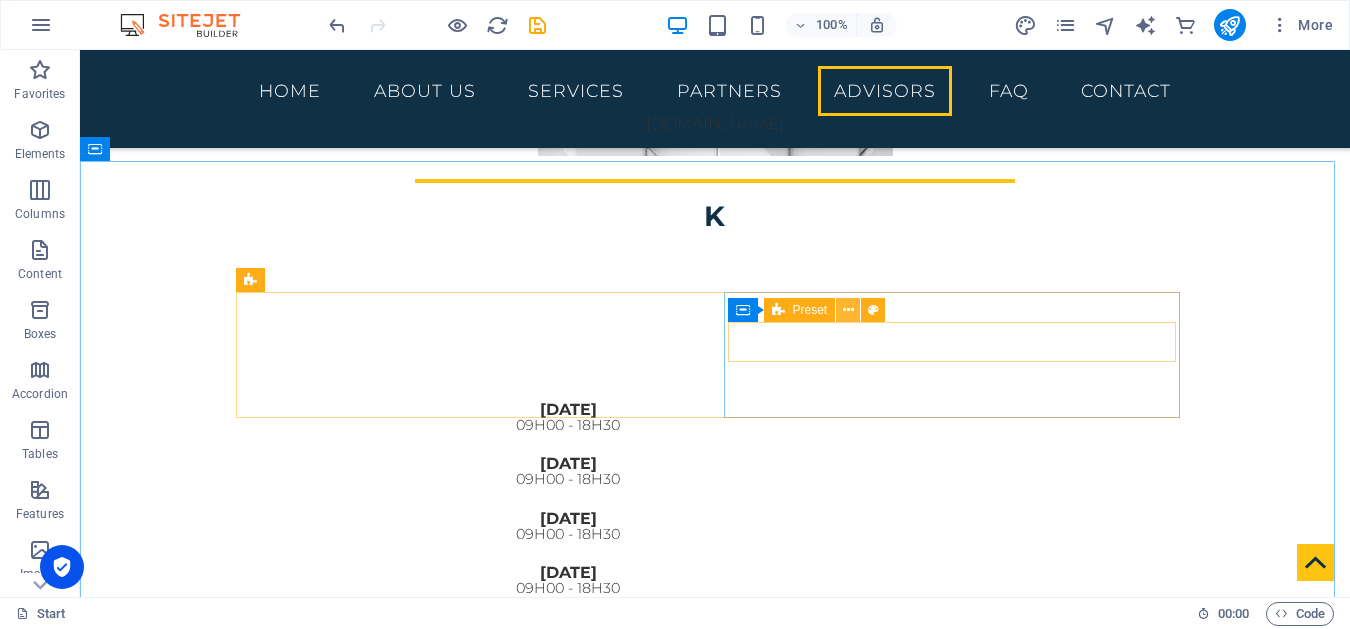 click at bounding box center (848, 310) 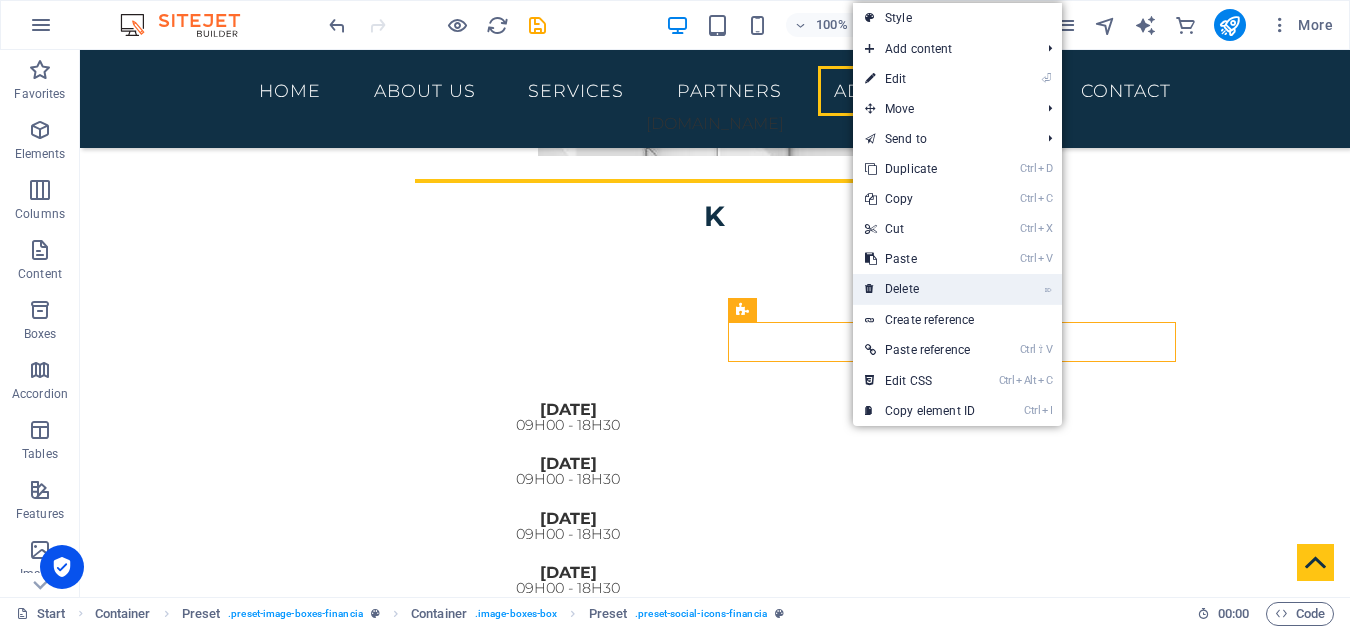 click on "⌦  Delete" at bounding box center [920, 289] 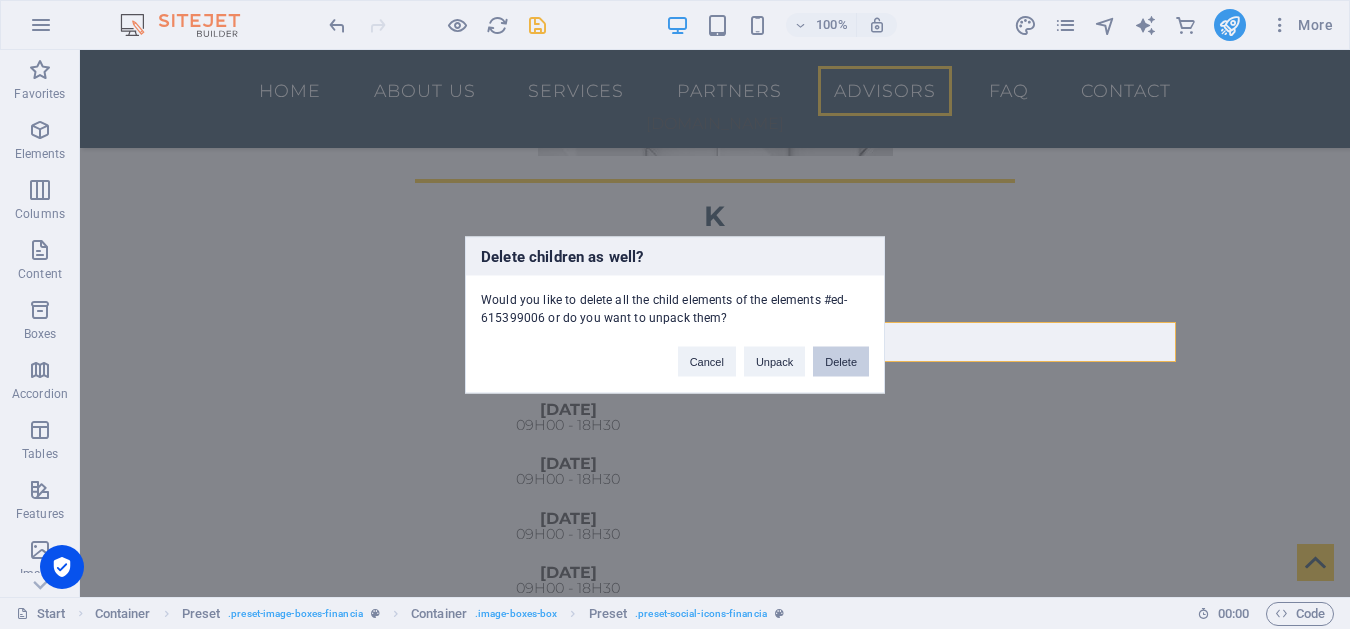 click on "Delete" at bounding box center [841, 361] 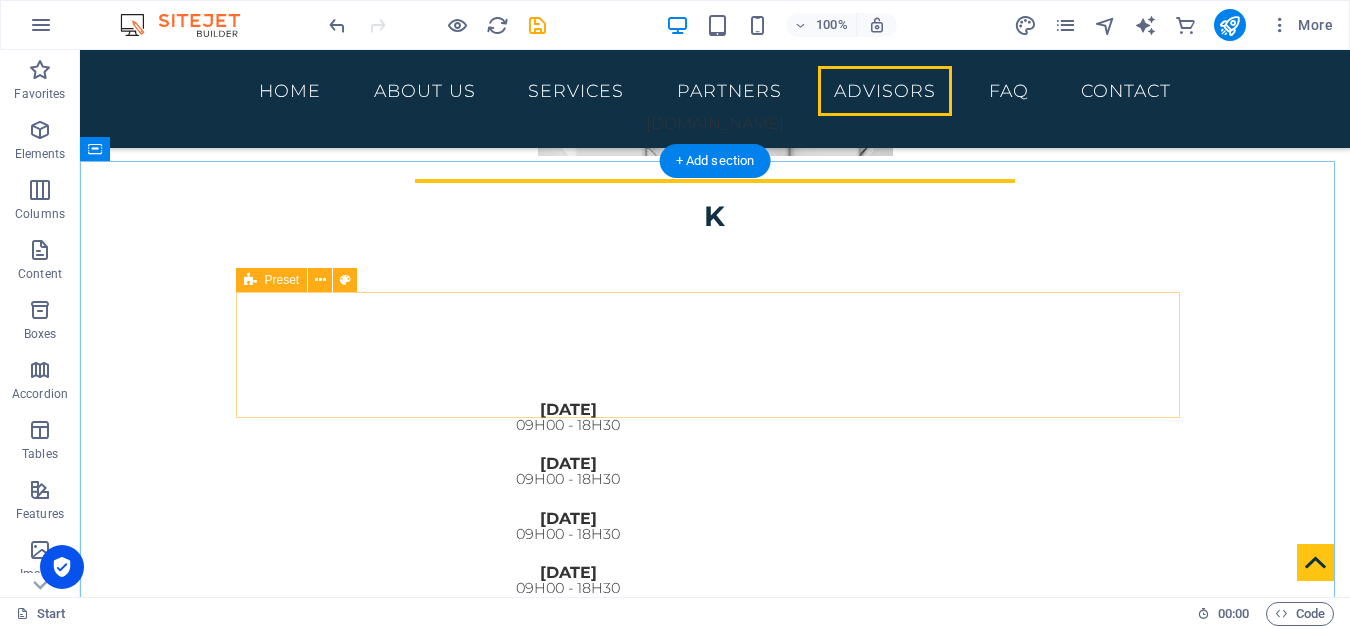 click on "reuven - 076 574 2874 (jhb central) Senior Consultant Senior Consultant" at bounding box center (715, 6623) 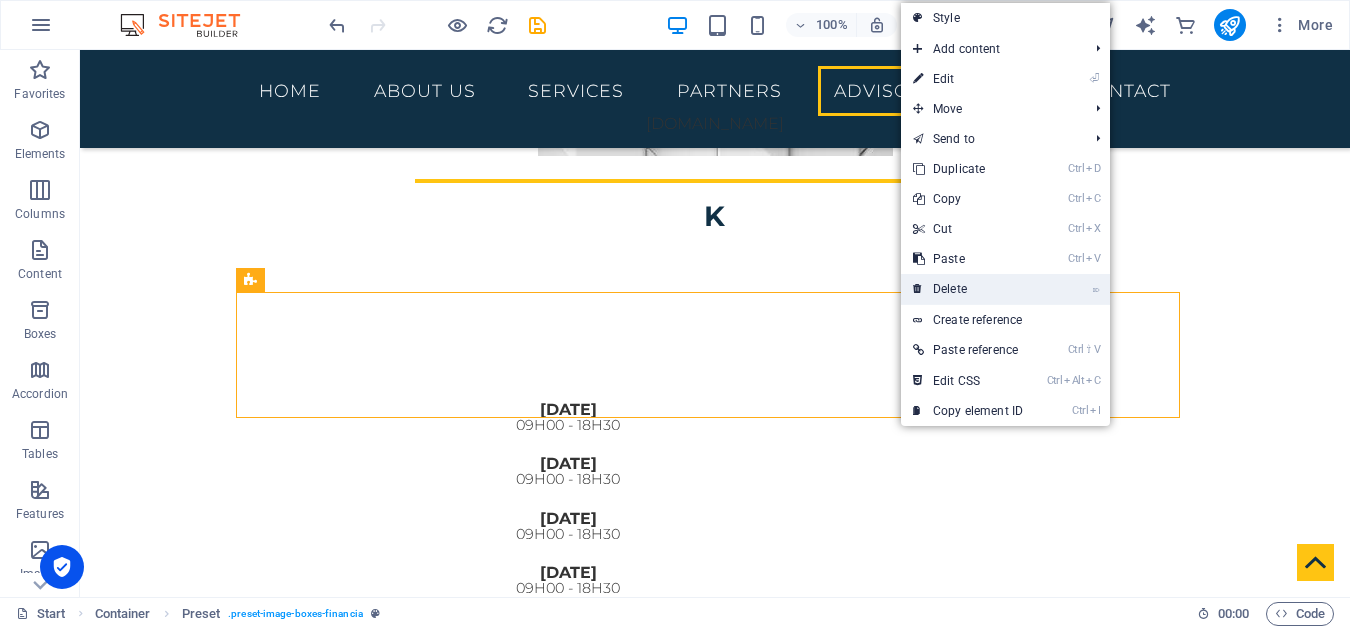 click on "⌦  Delete" at bounding box center (968, 289) 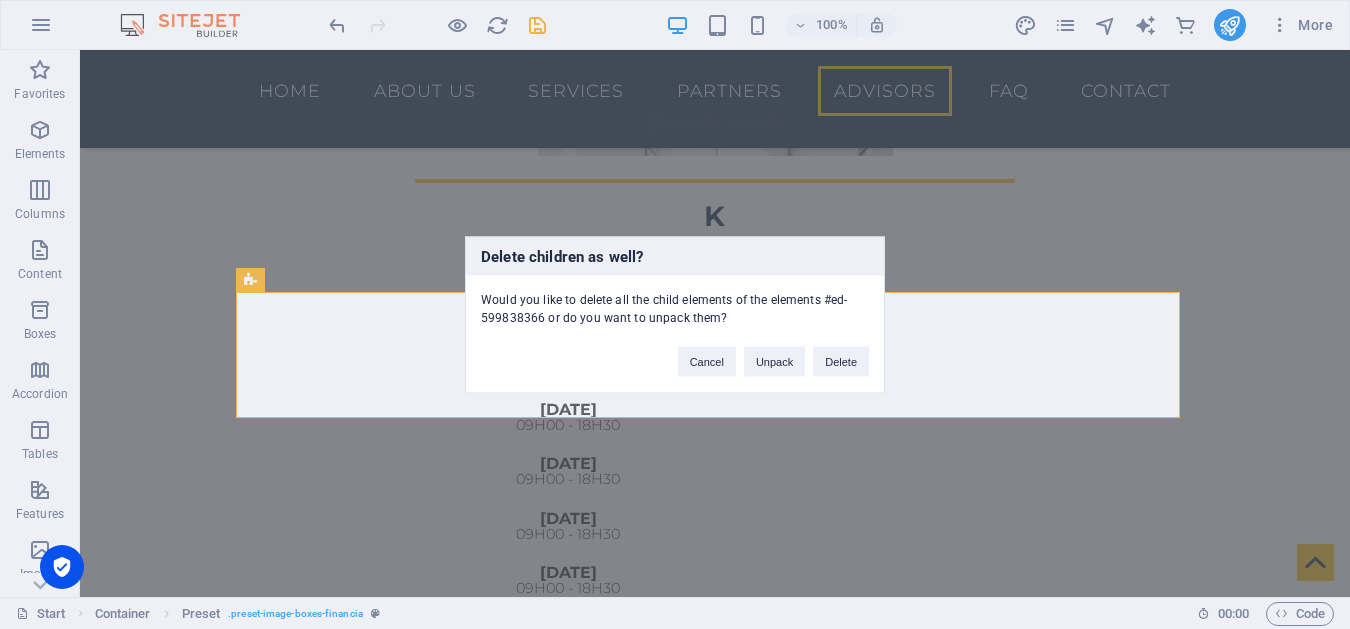 click on "Delete children as well? Would you like to delete all the child elements of the elements #ed-599838366 or do you want to unpack them? Cancel Unpack Delete" at bounding box center (675, 314) 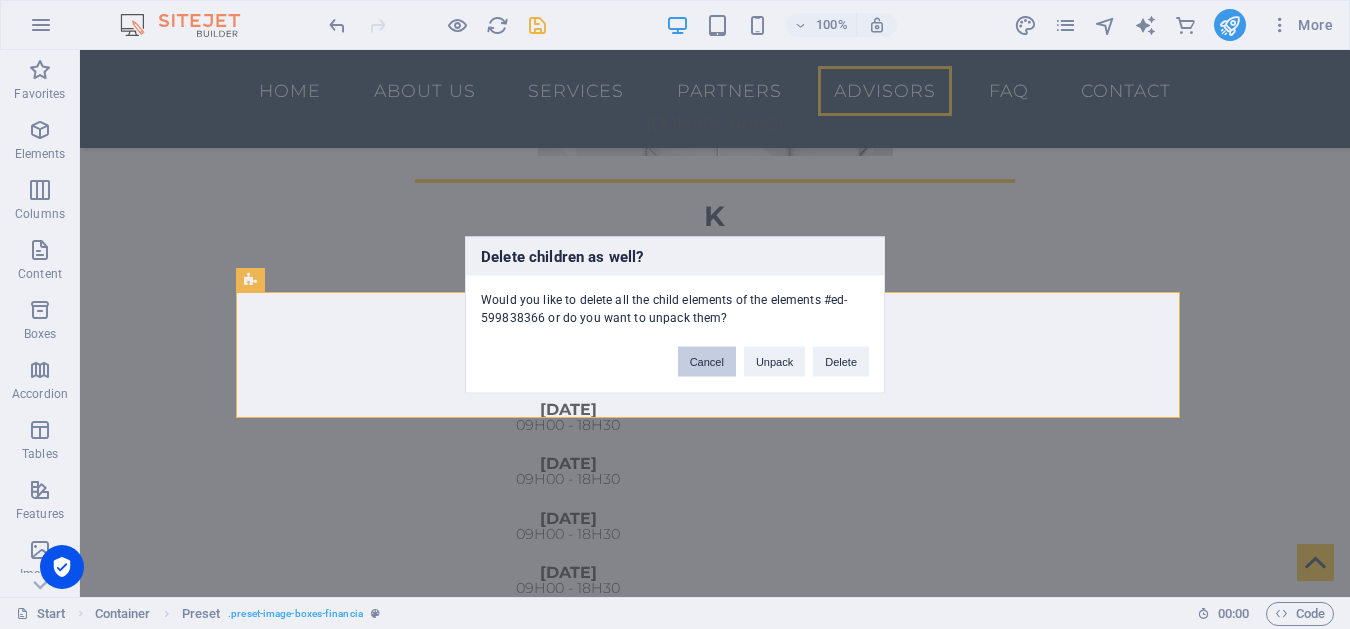 click on "Cancel" at bounding box center (707, 361) 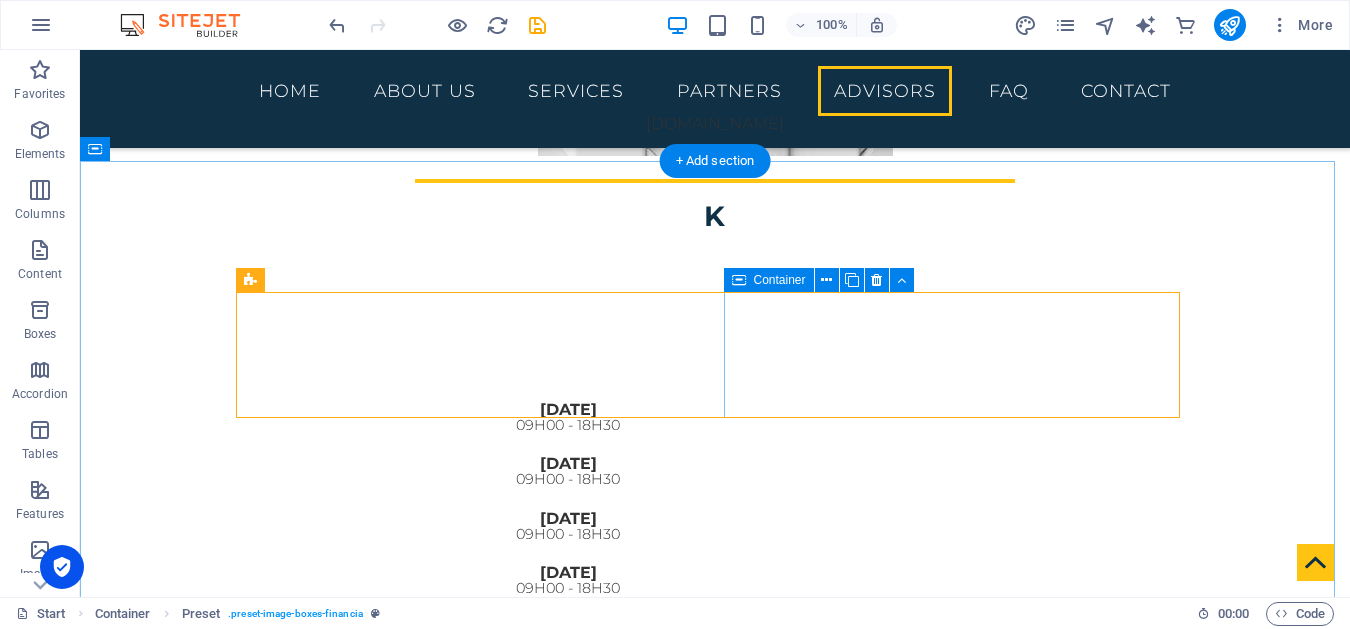click on "Senior Consultant" at bounding box center [715, 6718] 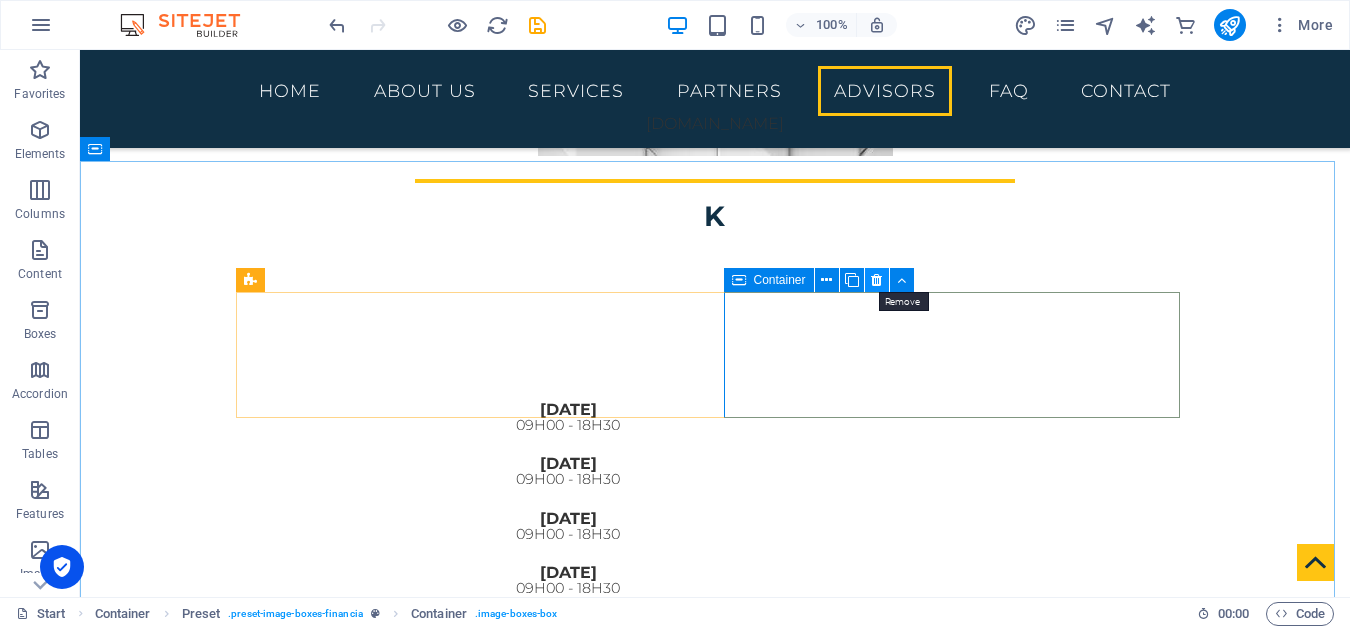 click at bounding box center (876, 280) 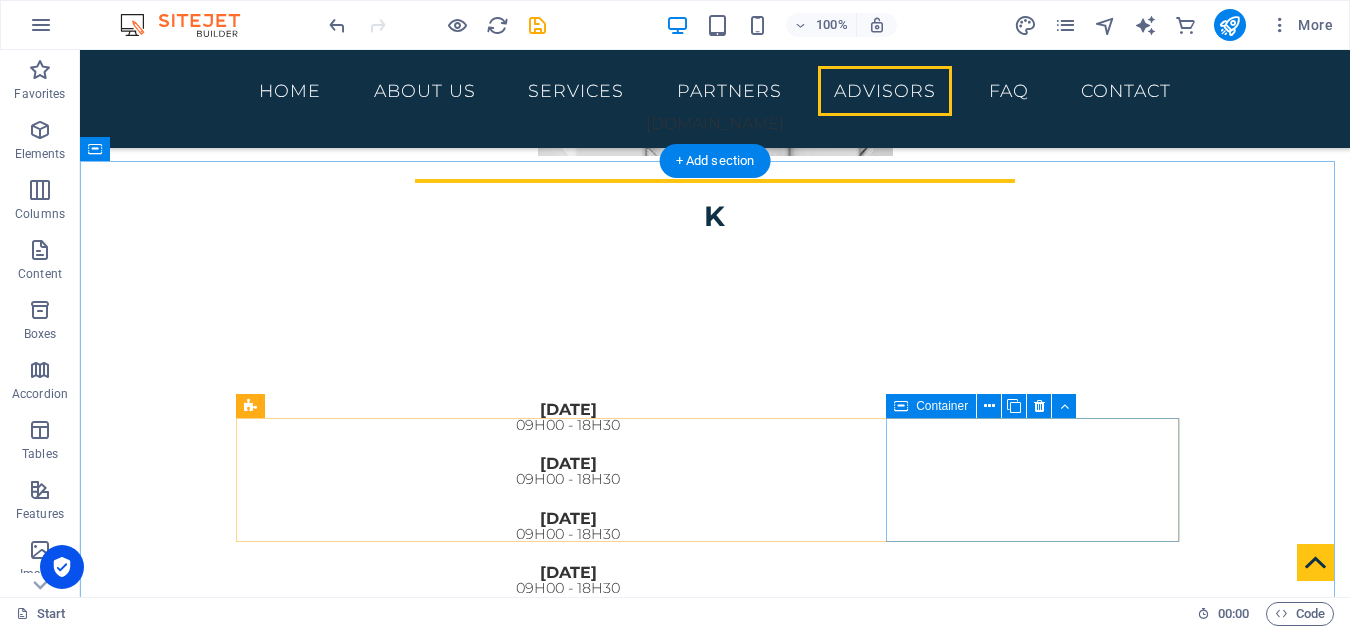 click on "Consultant" at bounding box center (715, 7110) 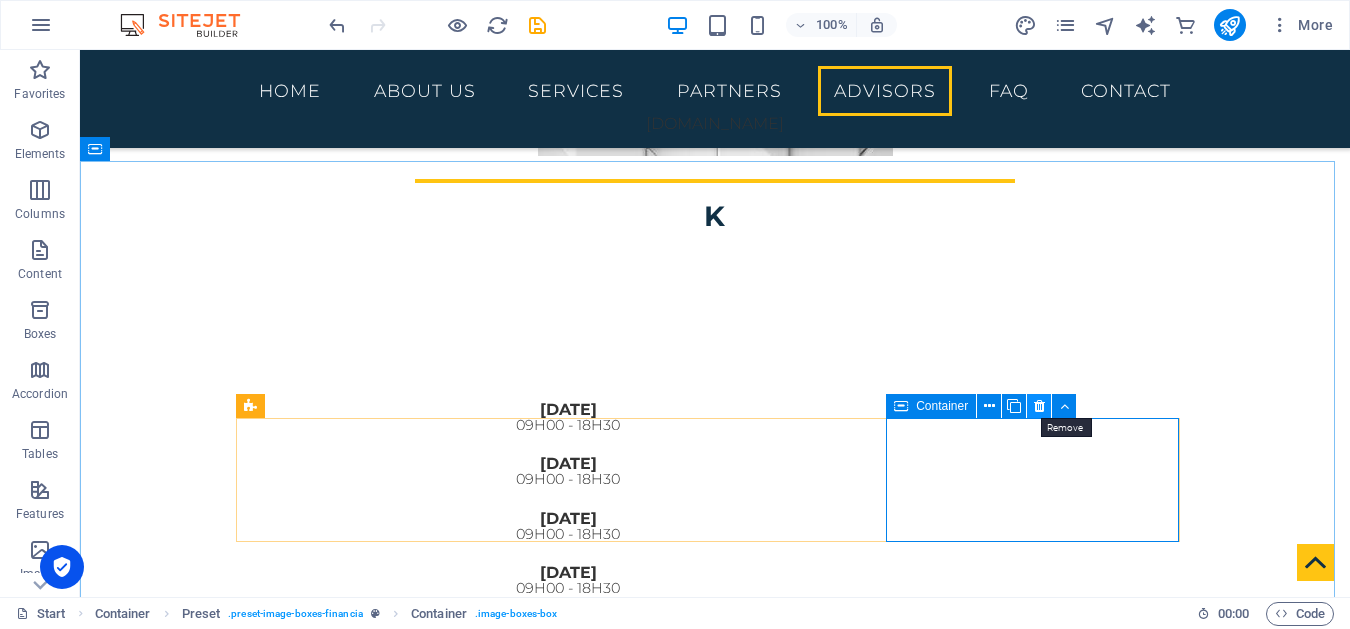 click at bounding box center [1039, 406] 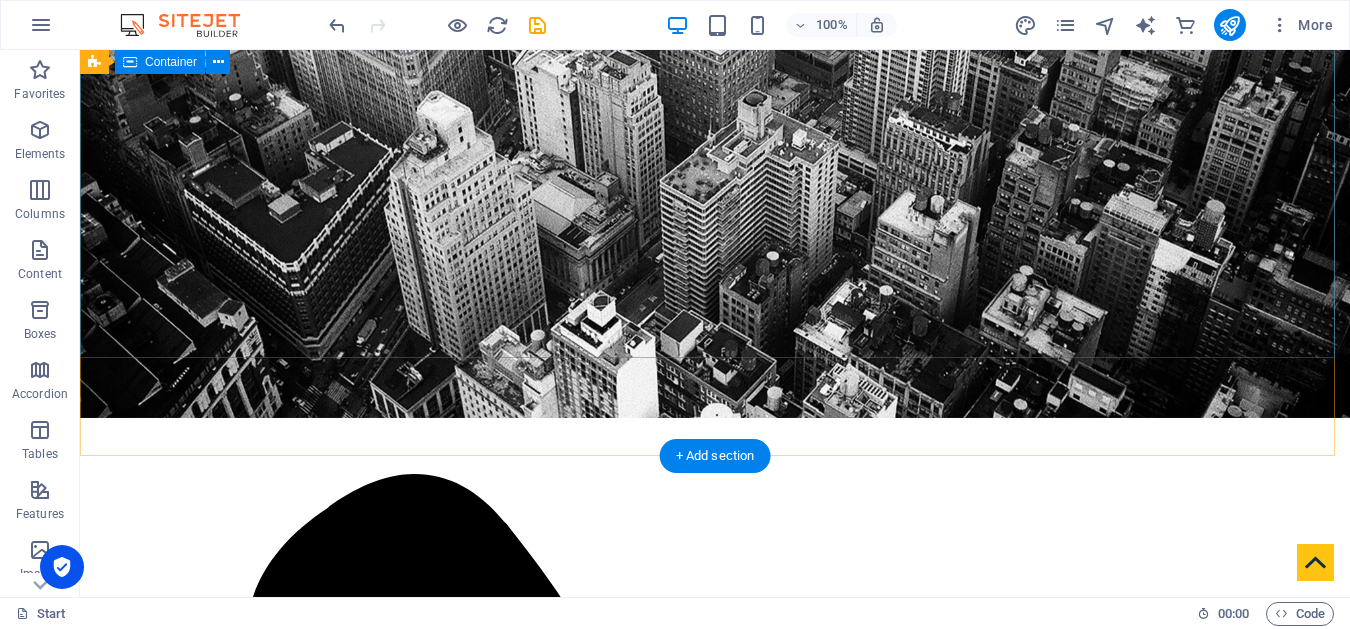 scroll, scrollTop: 5, scrollLeft: 0, axis: vertical 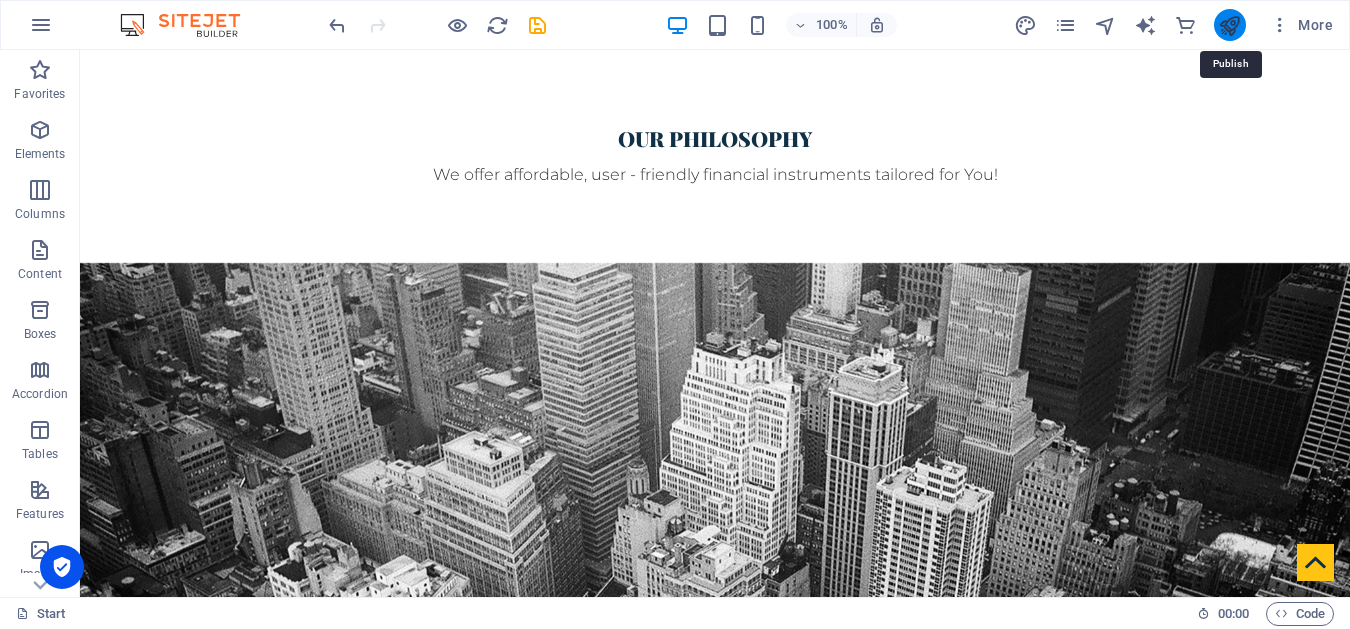 click at bounding box center (1229, 25) 